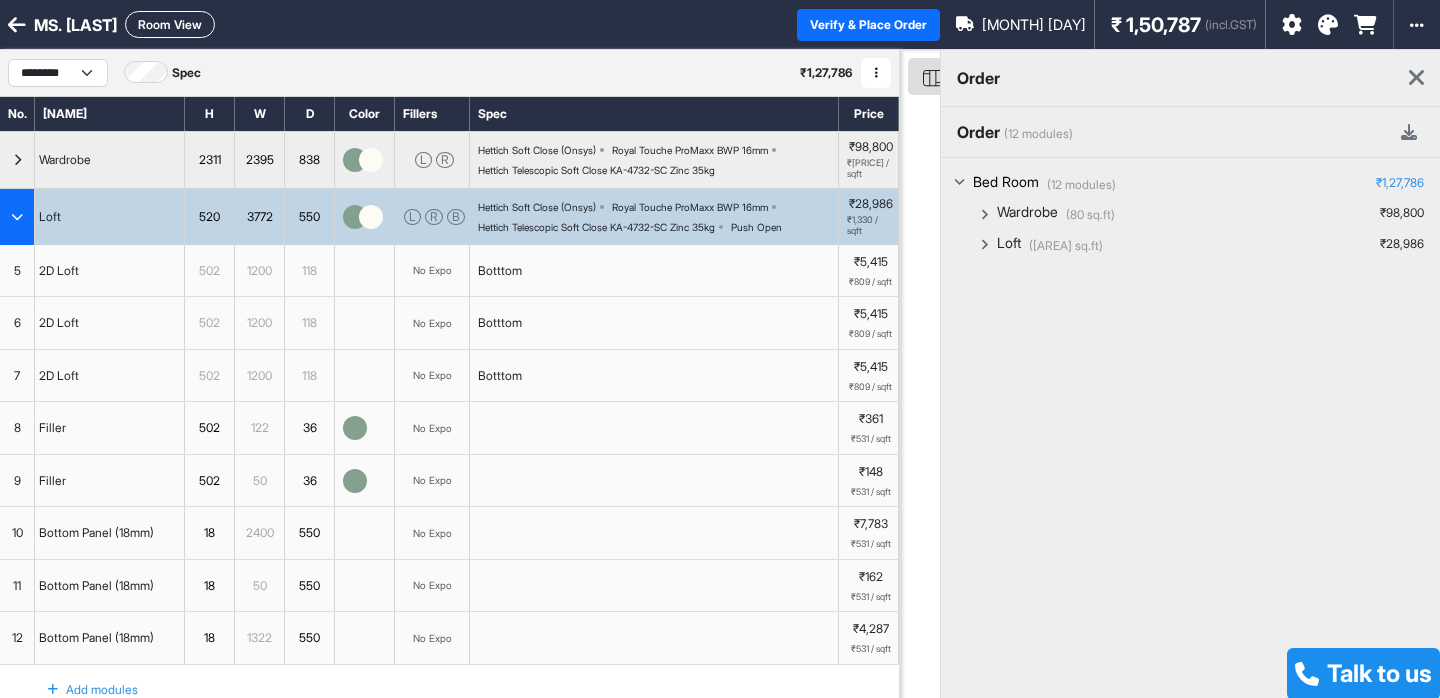scroll, scrollTop: 0, scrollLeft: 0, axis: both 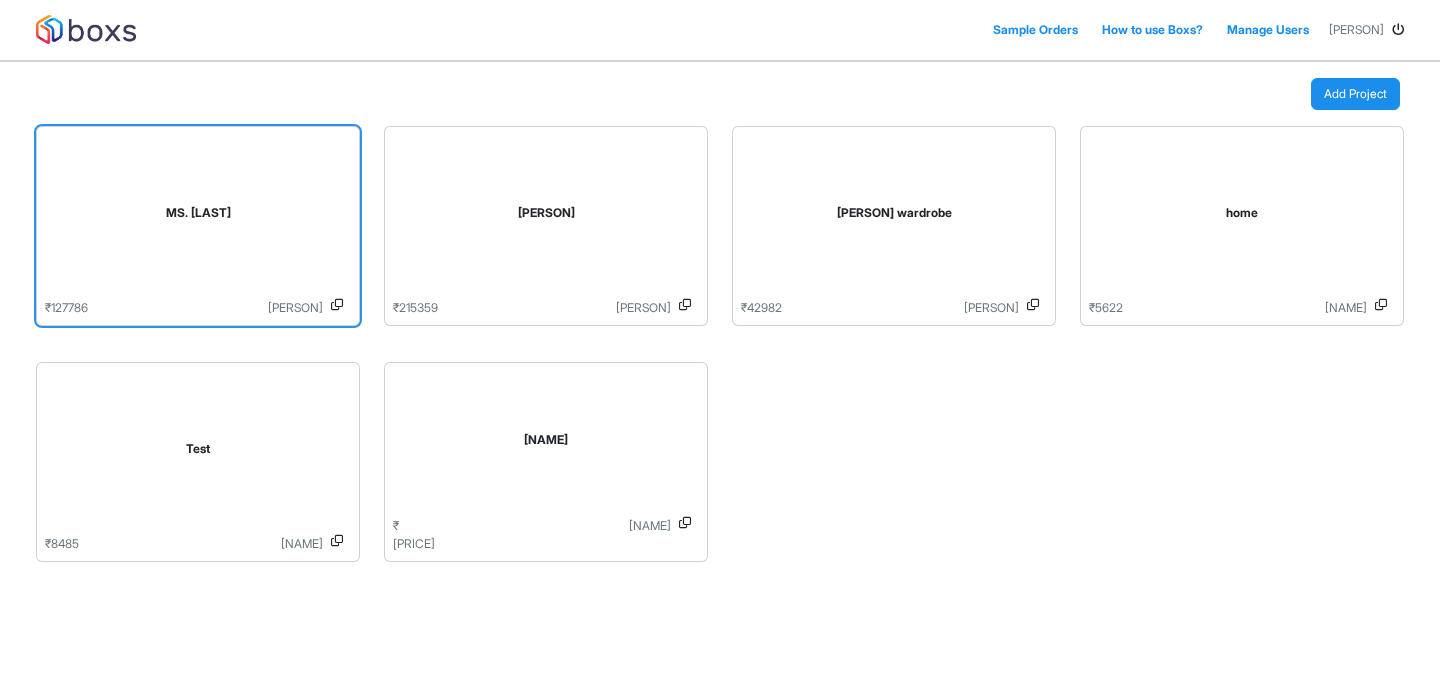 click on "MS. [LAST]" at bounding box center [198, 213] 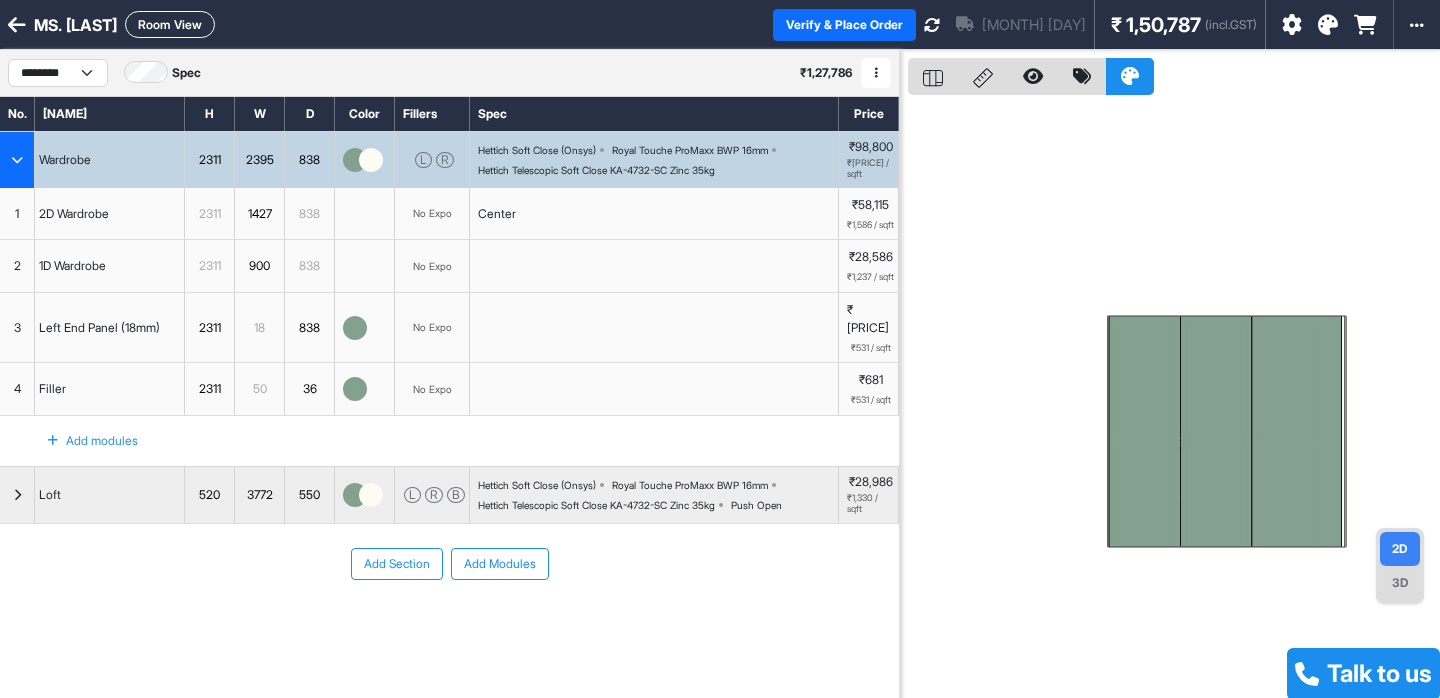 click at bounding box center (17, 160) 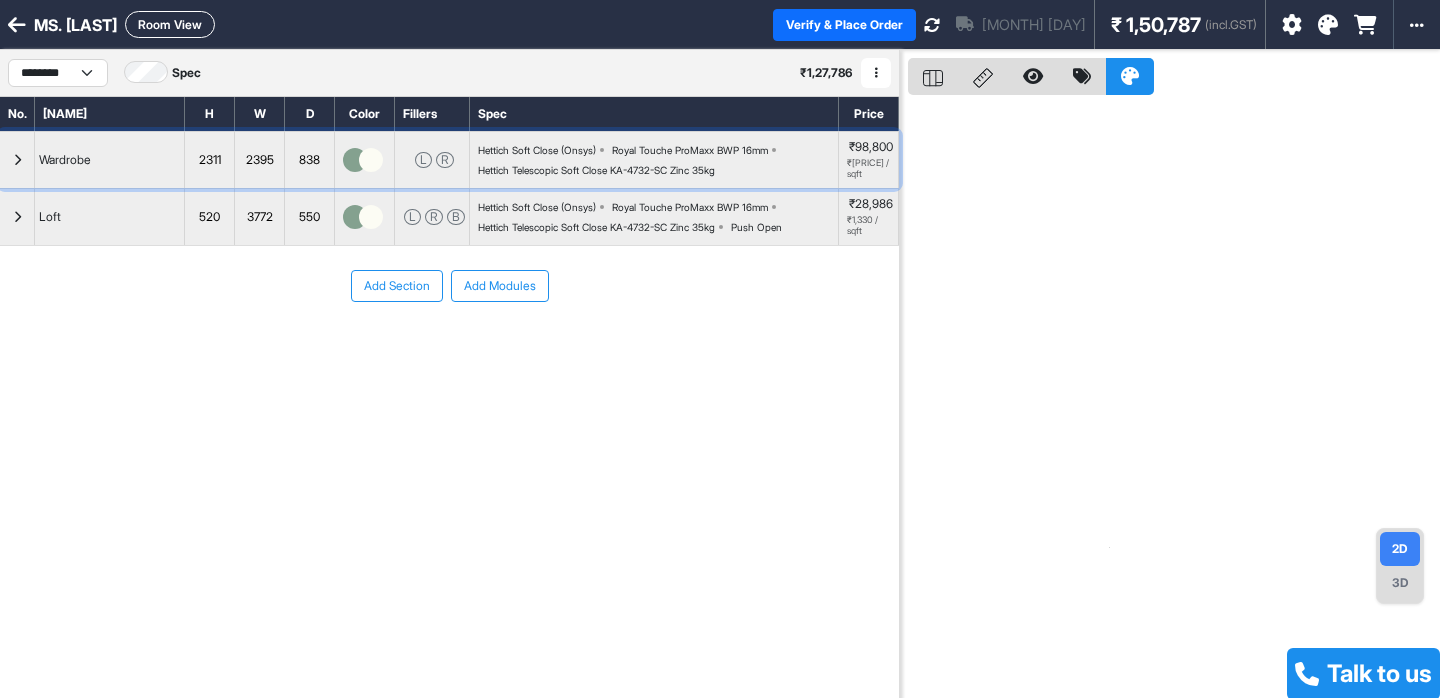 click at bounding box center (17, 160) 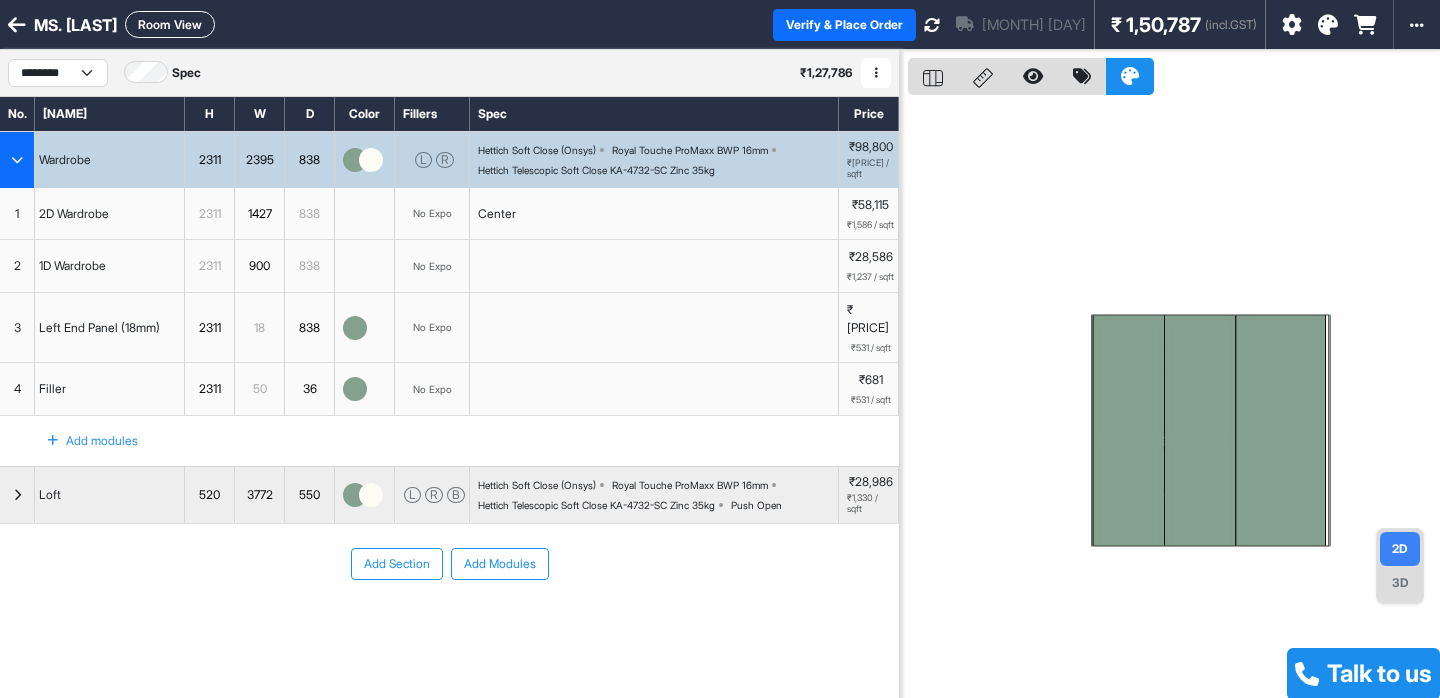 click at bounding box center [933, 76] 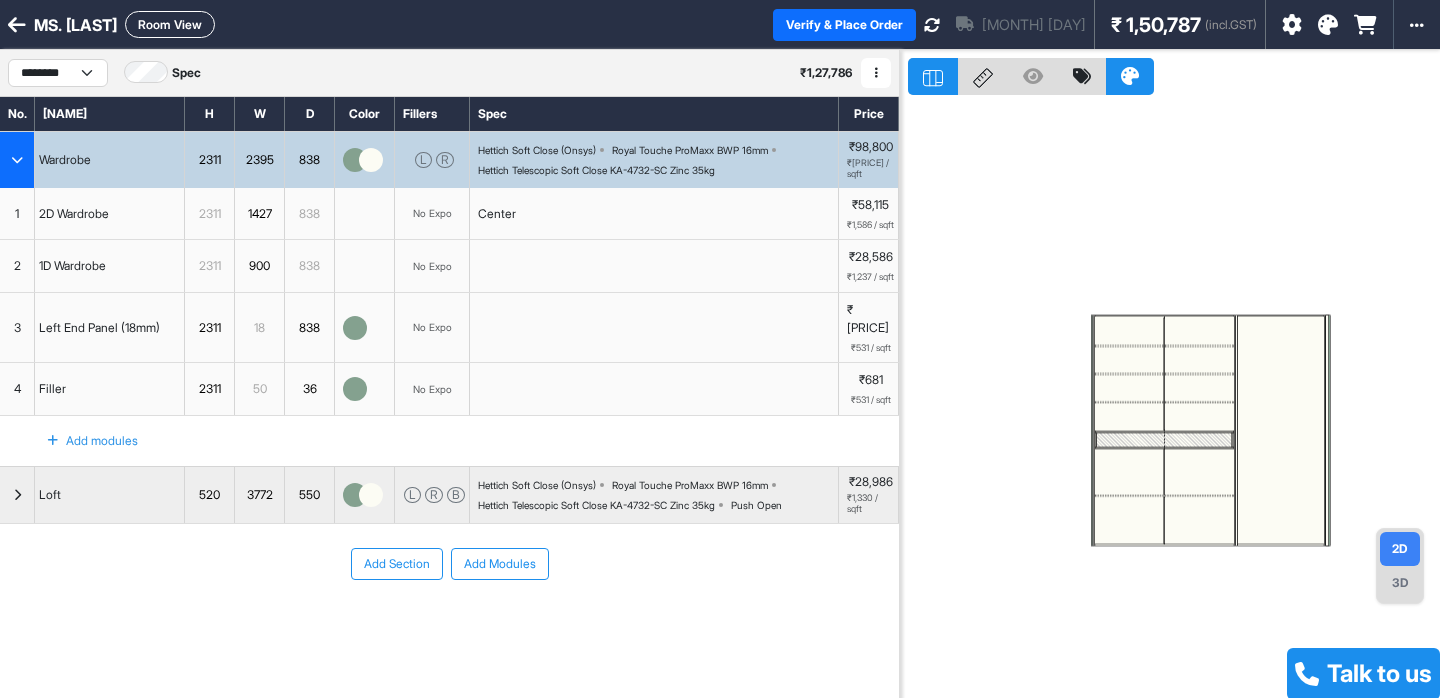 click at bounding box center (17, 160) 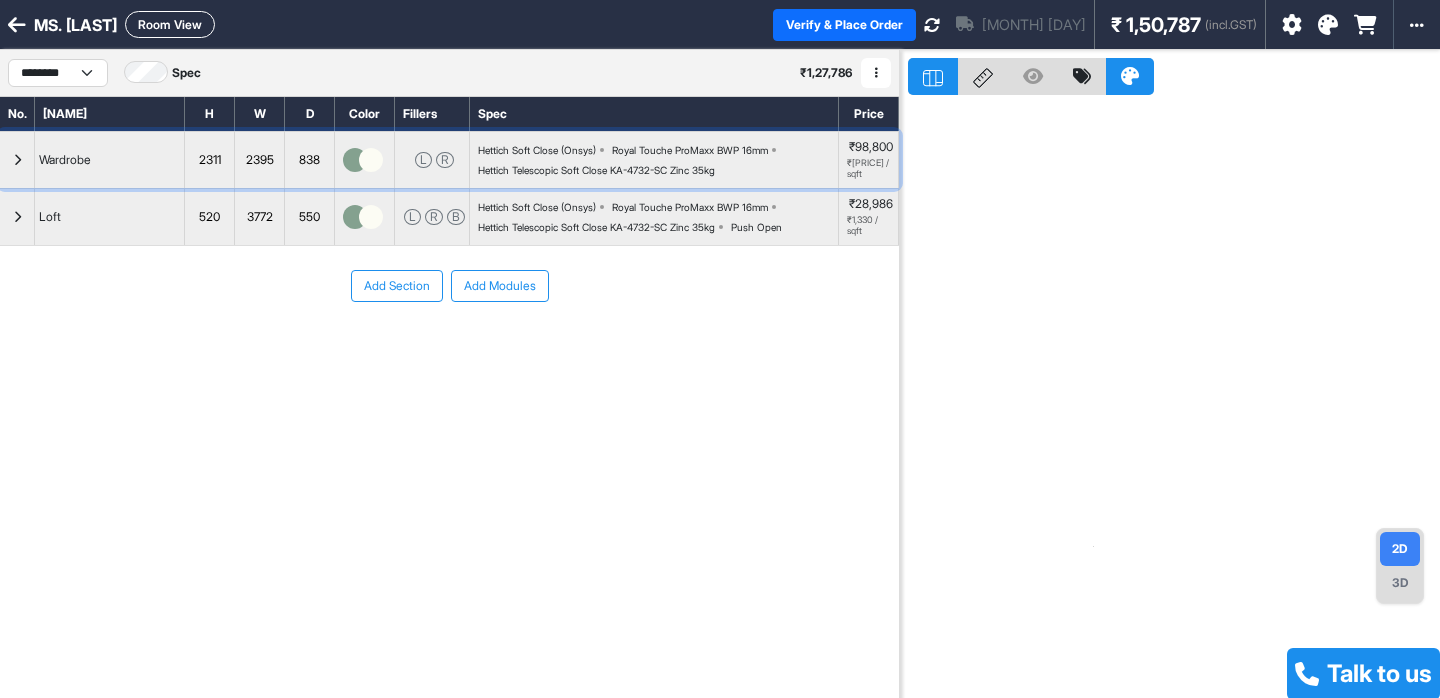 click at bounding box center [17, 160] 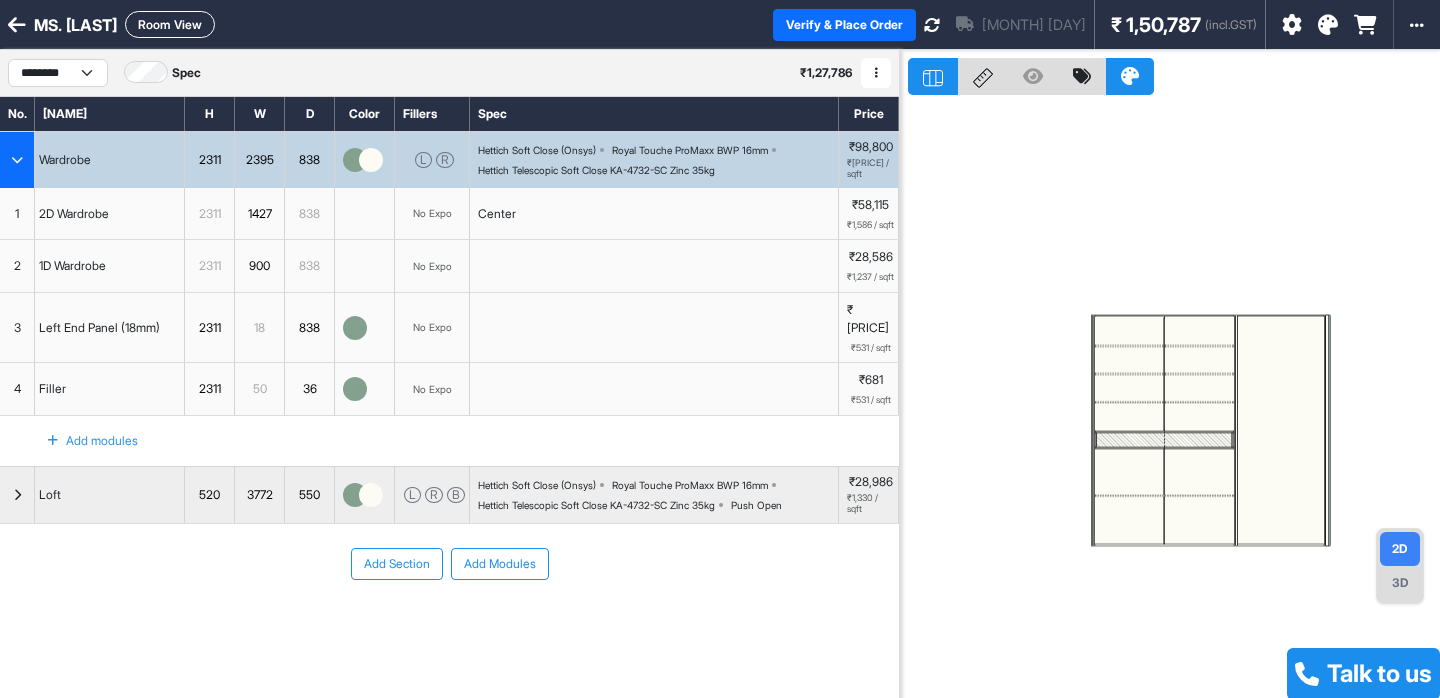 click at bounding box center [17, 160] 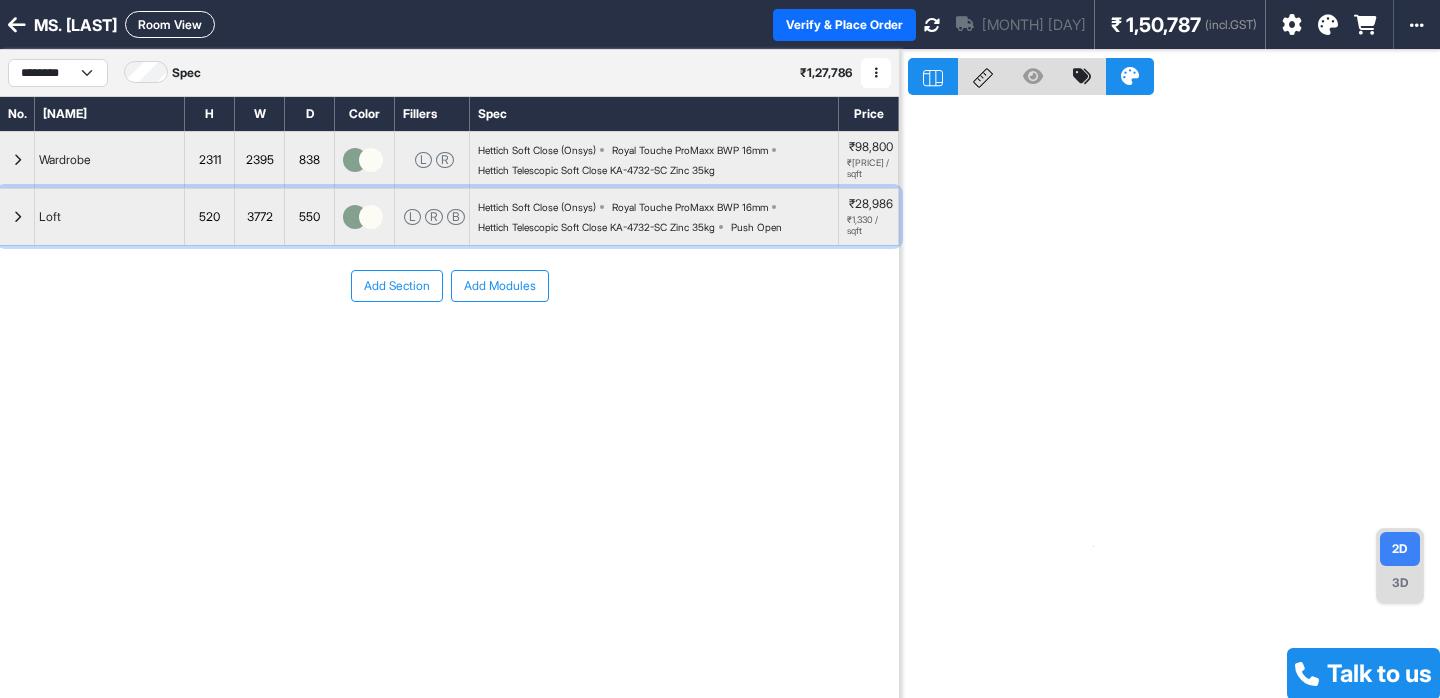 click at bounding box center [17, 160] 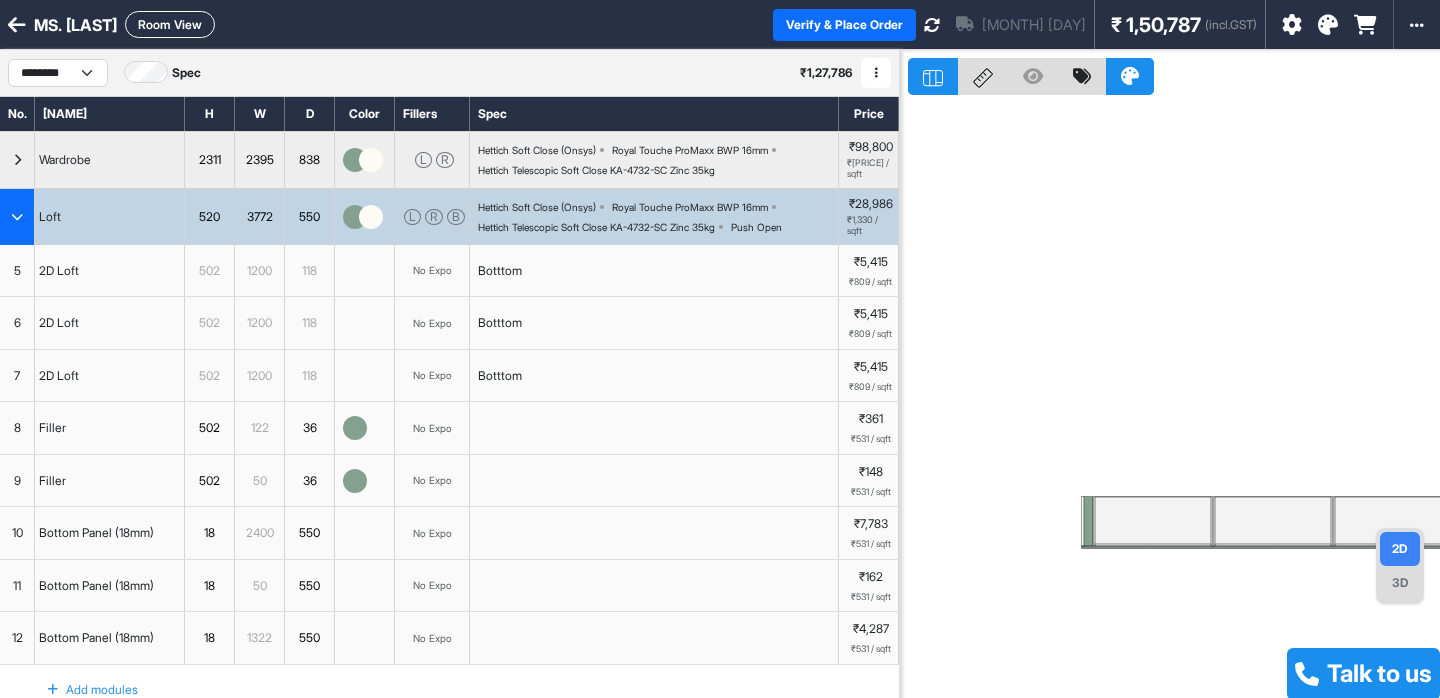 click at bounding box center [17, 217] 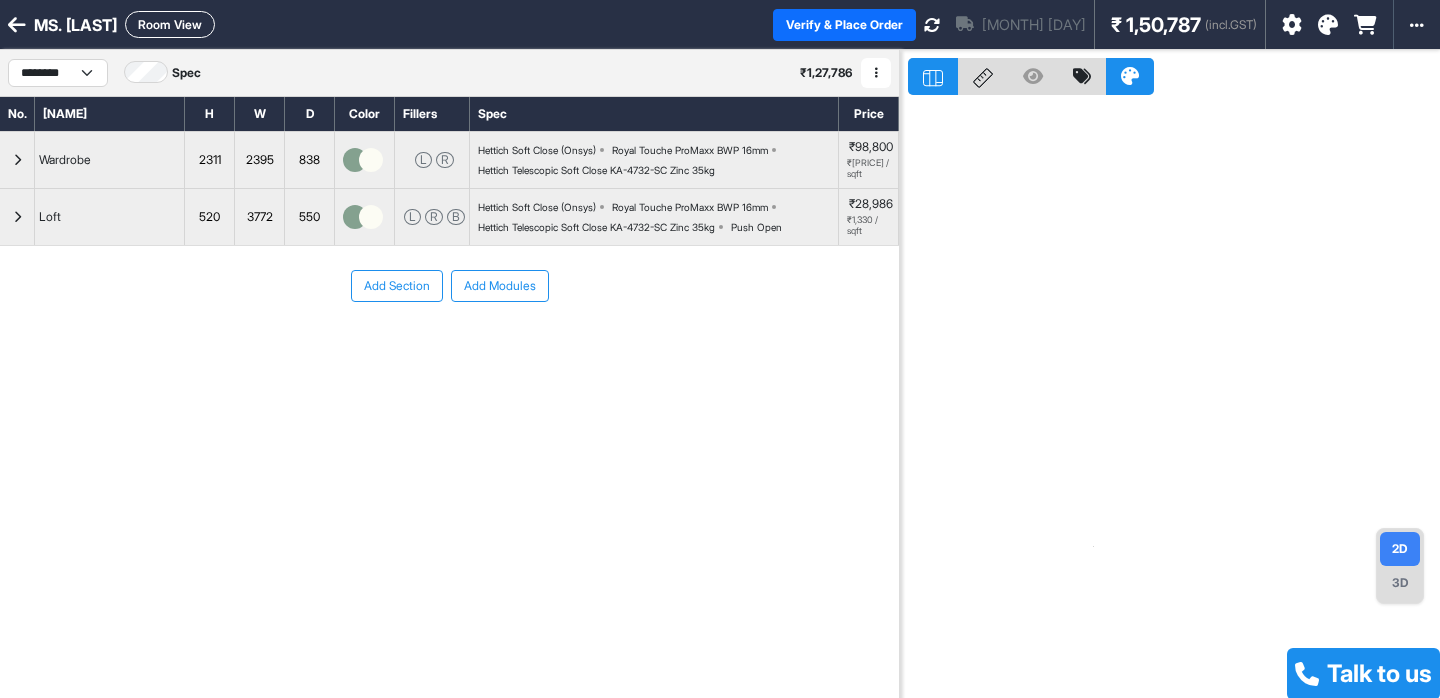 click at bounding box center (17, 25) 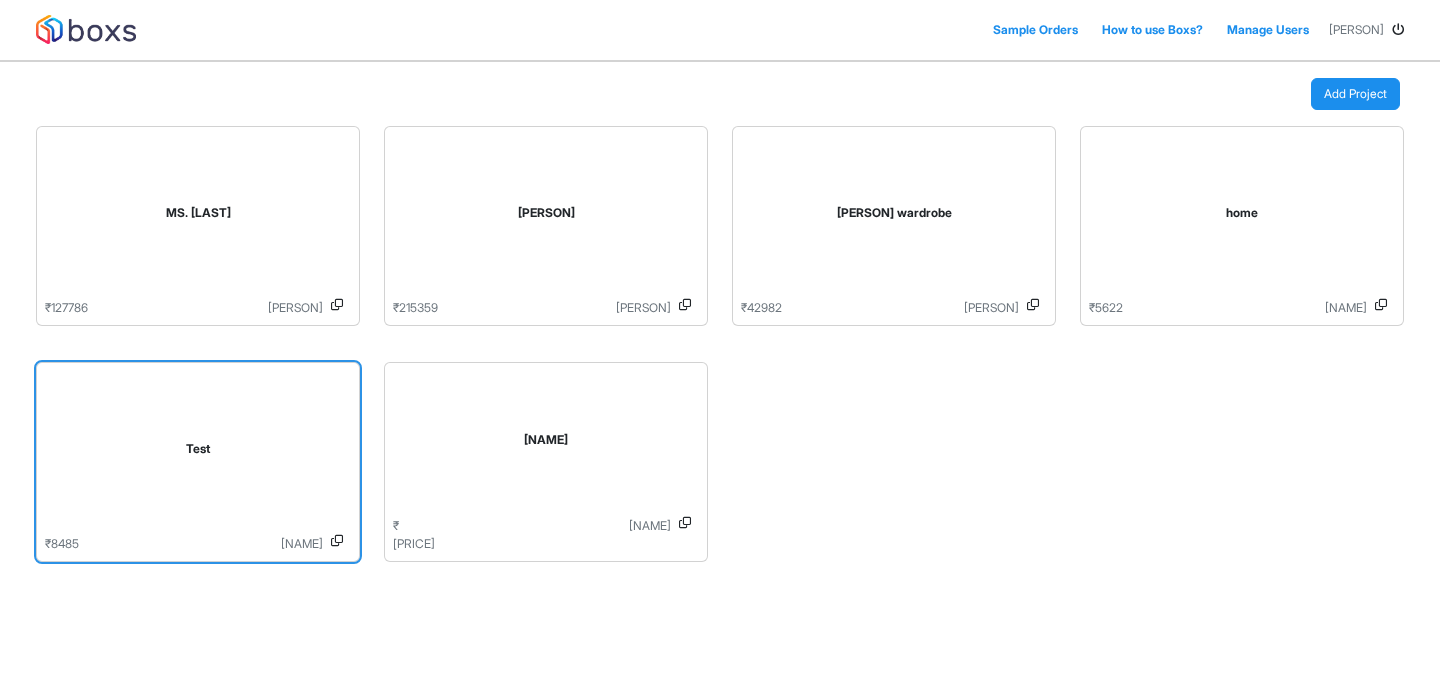 click on "Test" at bounding box center [198, 449] 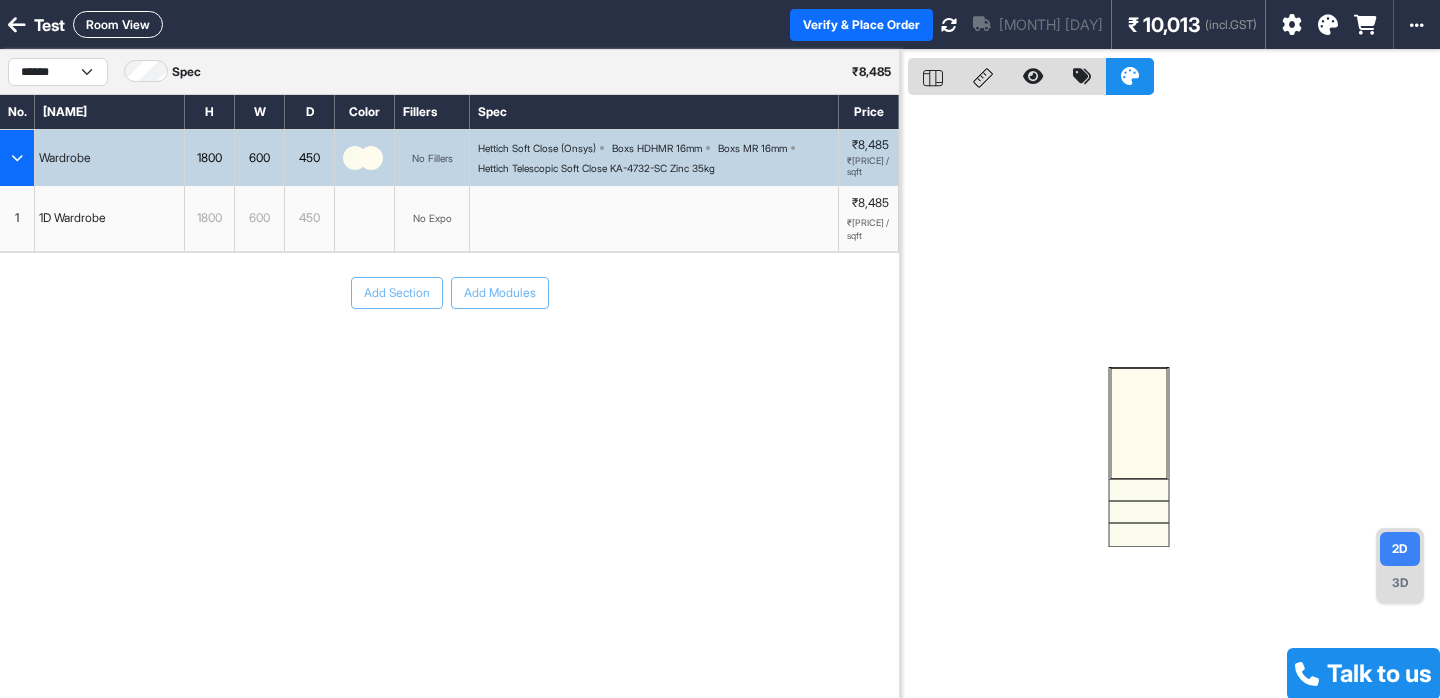 click on "Wardrobe 1800 600 450 No Fillers Hettich Soft Close (Onsys) Boxs HDHMR 16mm Boxs MR 16mm Hettich Telescopic Soft Close KA-4732-SC Zinc 35kg ₹8,485 ₹707 / sqft 1 1D Wardrobe 1800 600 450 No Expo ₹8,485 ₹707 / sqft
To pick up a draggable item, press the space bar.
While dragging, use the arrow keys to move the item.
Press space again to drop the item in its new position, or press escape to cancel.
To pick up a draggable item, press the space bar.
While dragging, use the arrow keys to move the item.
Press space again to drop the item in its new position, or press escape to cancel." at bounding box center [449, 191] 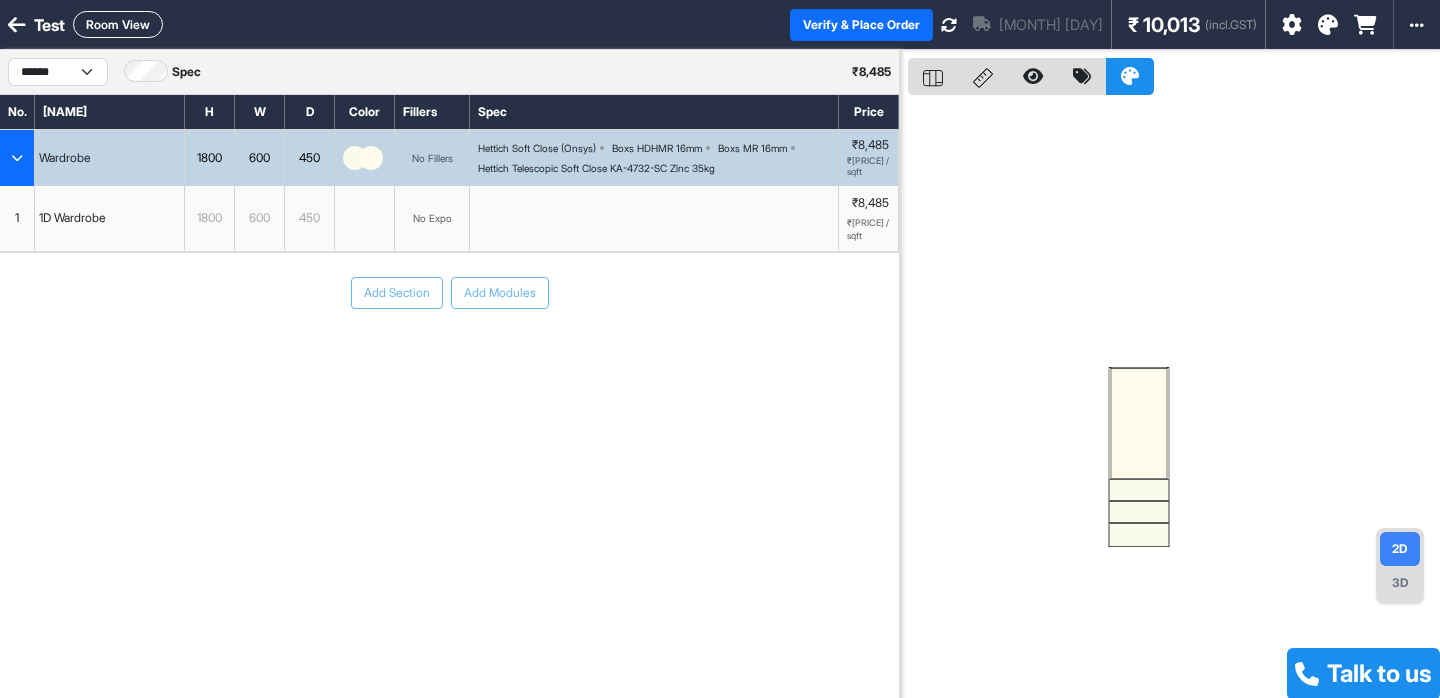 click at bounding box center (17, 25) 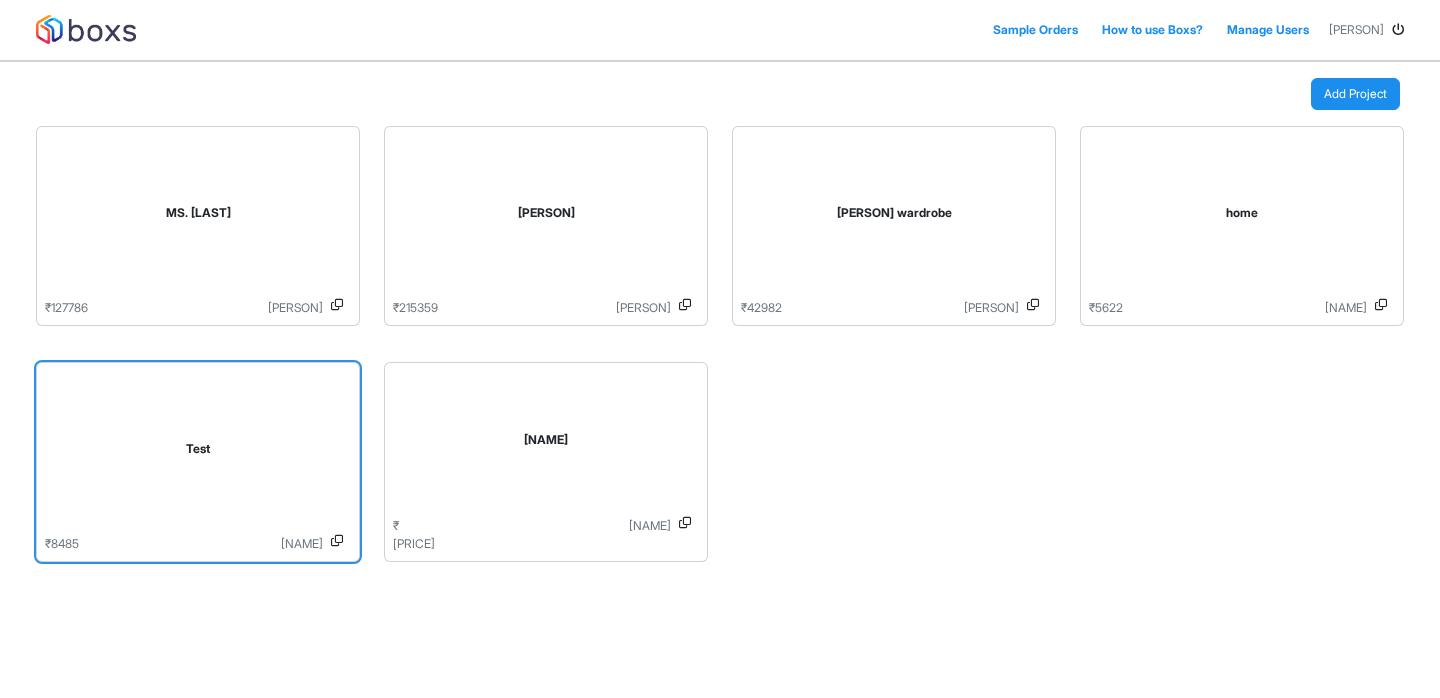 click on "Test" at bounding box center (198, 453) 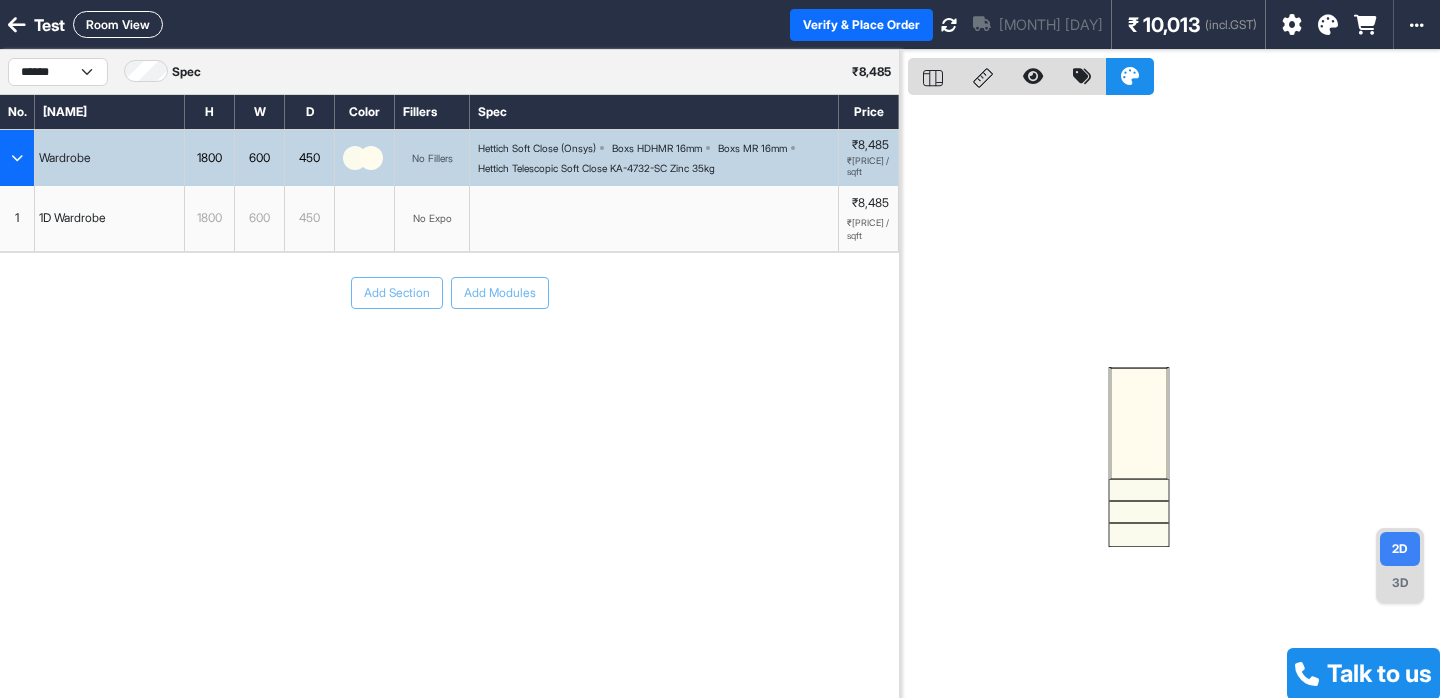 click on "Add Section Add Modules" at bounding box center [449, 293] 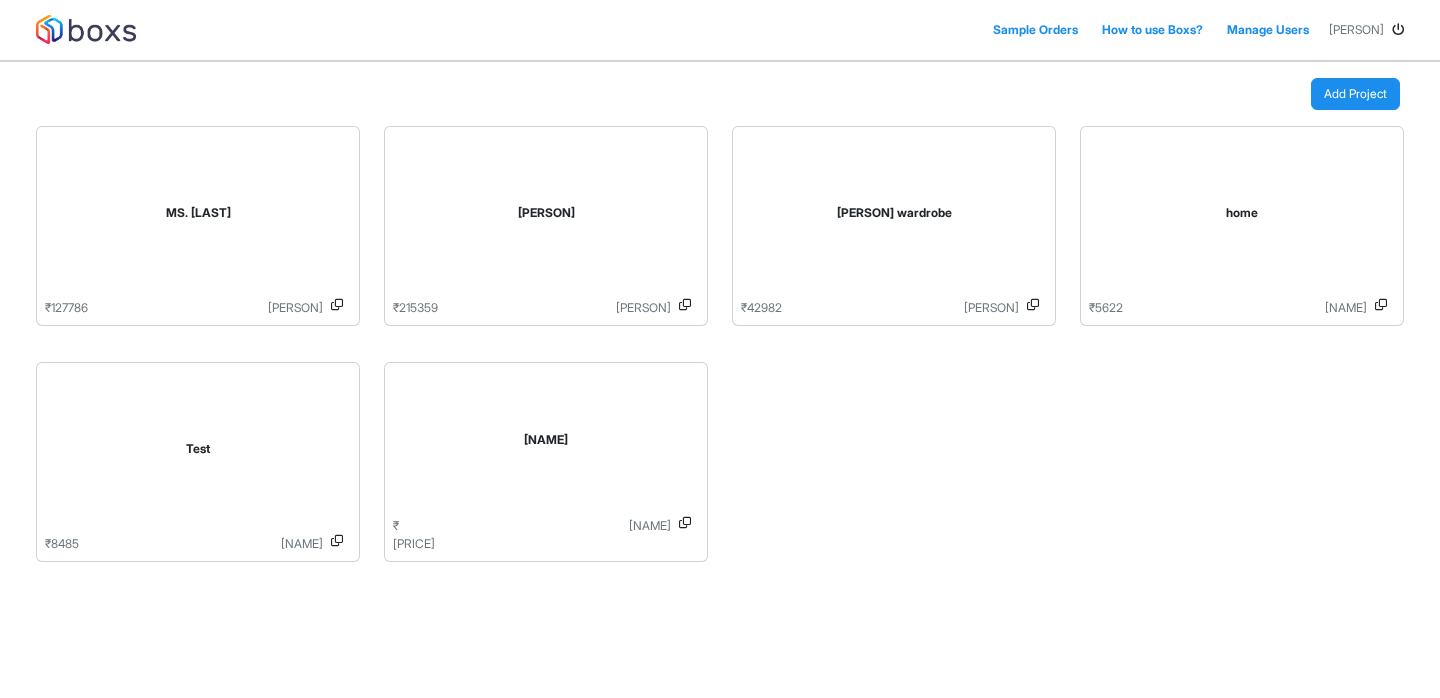 click on "[PERSON] ₹ [PRICE] [PERSON] [PERSON] ₹ [PRICE] [PERSON] [PERSON] ₹ [PRICE] [PERSON] [PERSON] ₹ [PRICE] [PERSON]" at bounding box center [720, 336] 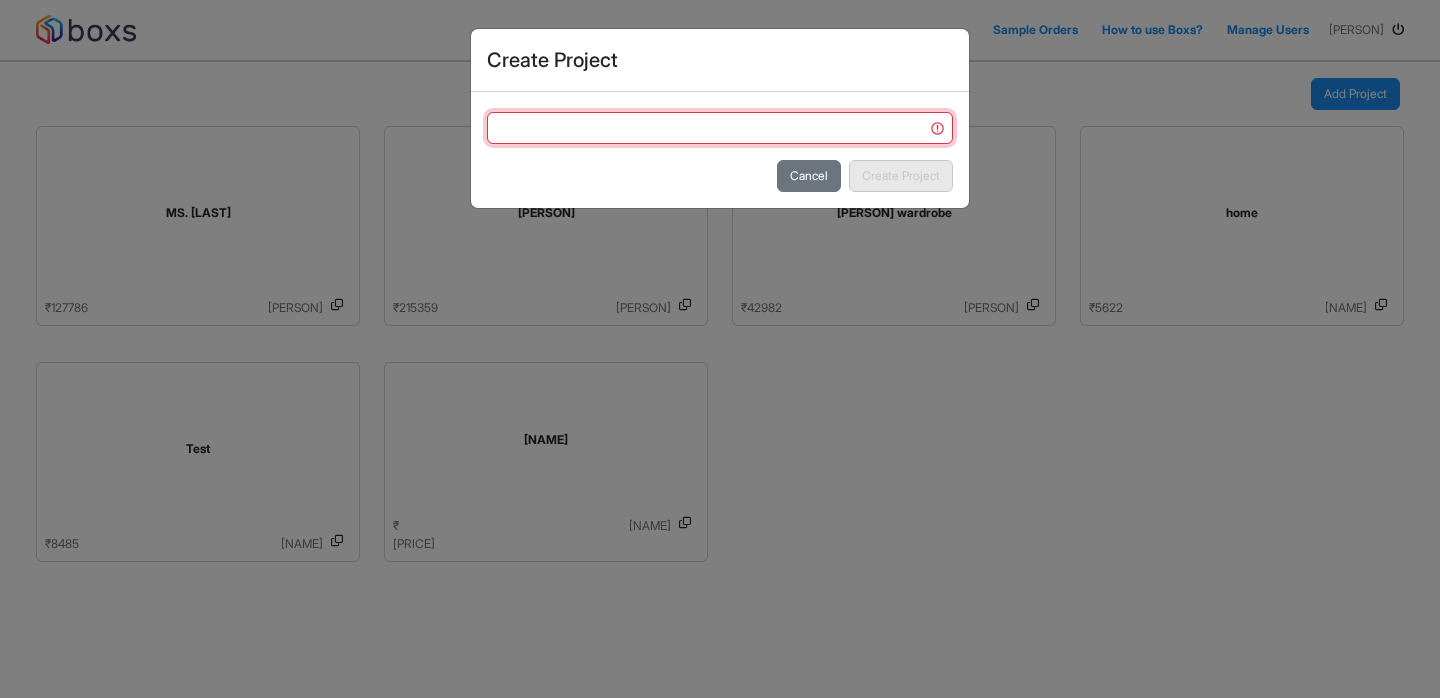 click at bounding box center [720, 128] 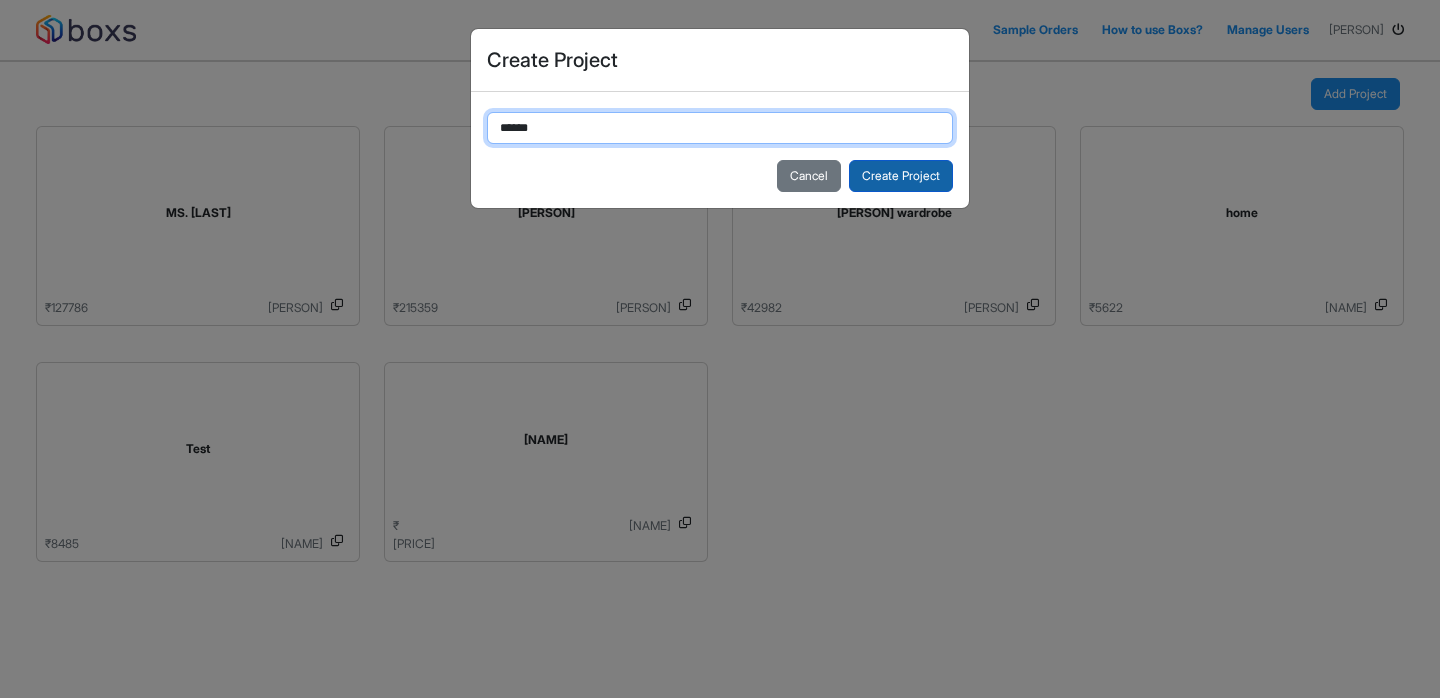 type on "******" 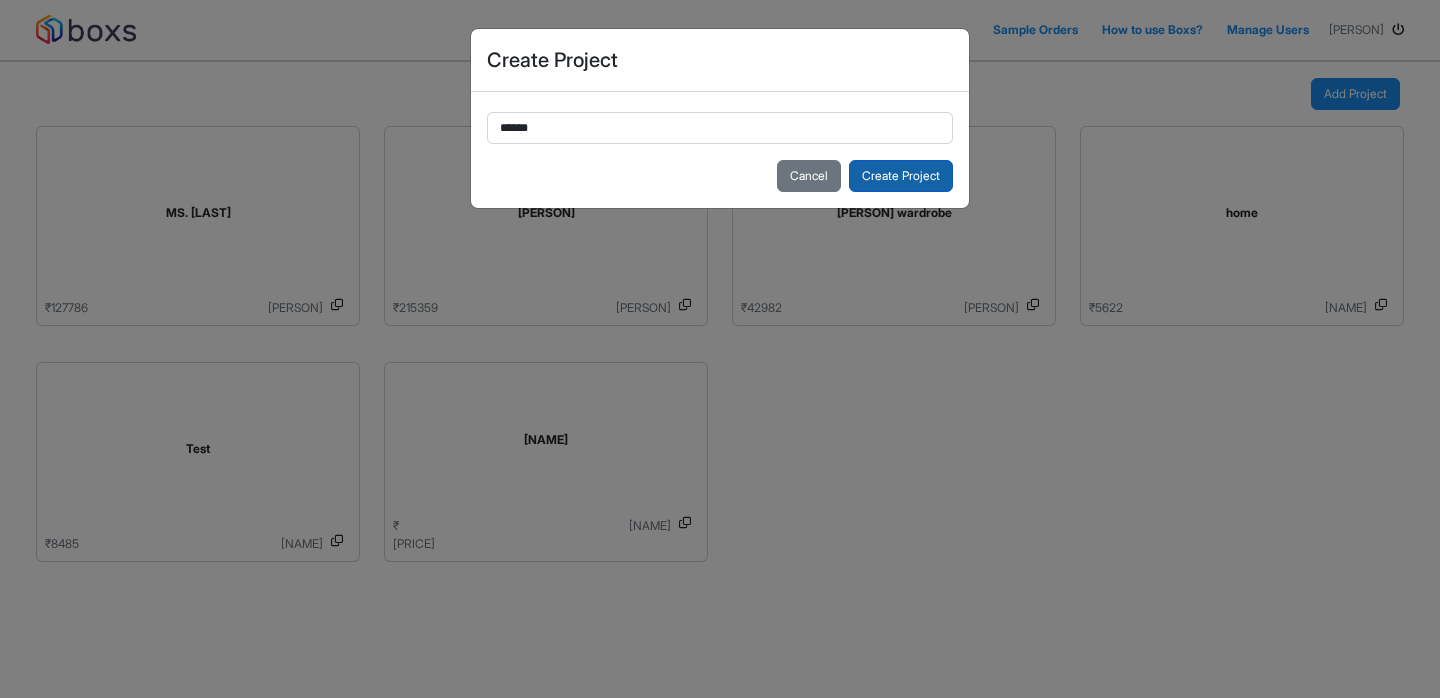 click on "Create Project" at bounding box center (901, 176) 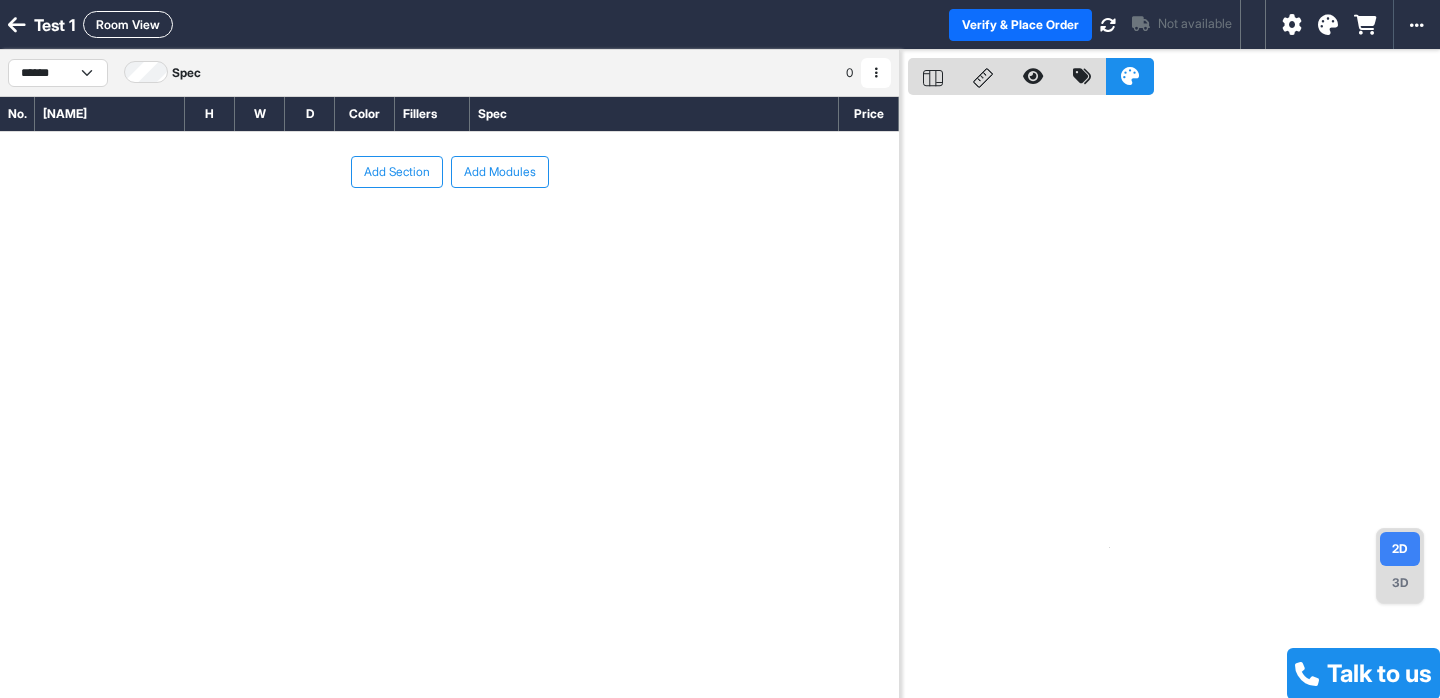 click on "Add Modules" at bounding box center (500, 172) 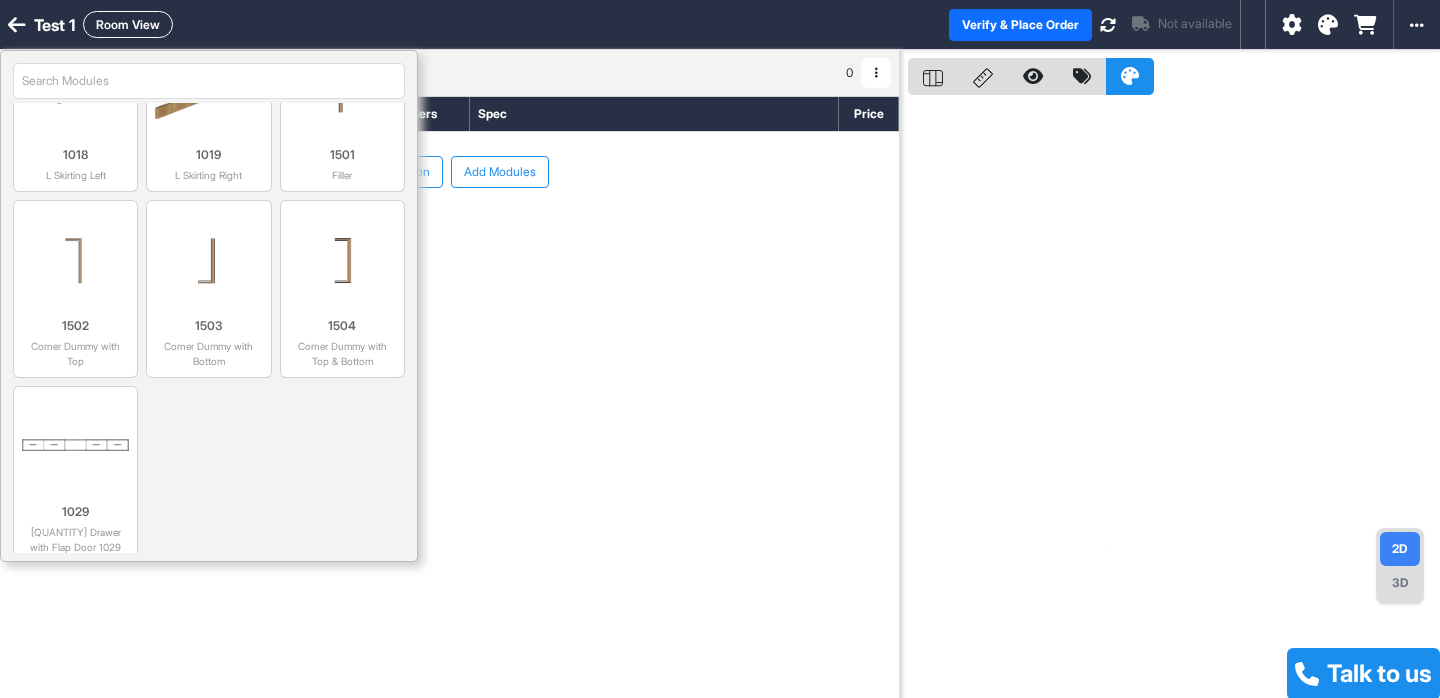 scroll, scrollTop: 7002, scrollLeft: 0, axis: vertical 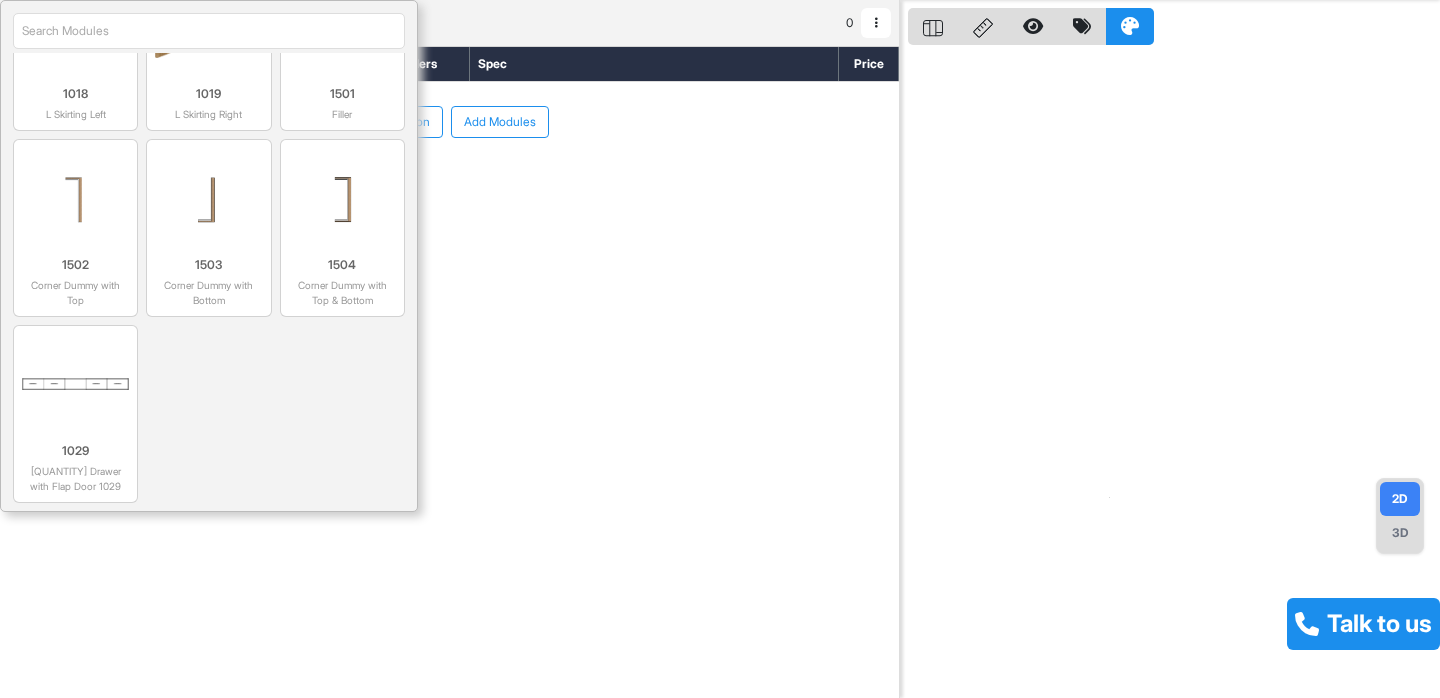 click at bounding box center [209, 31] 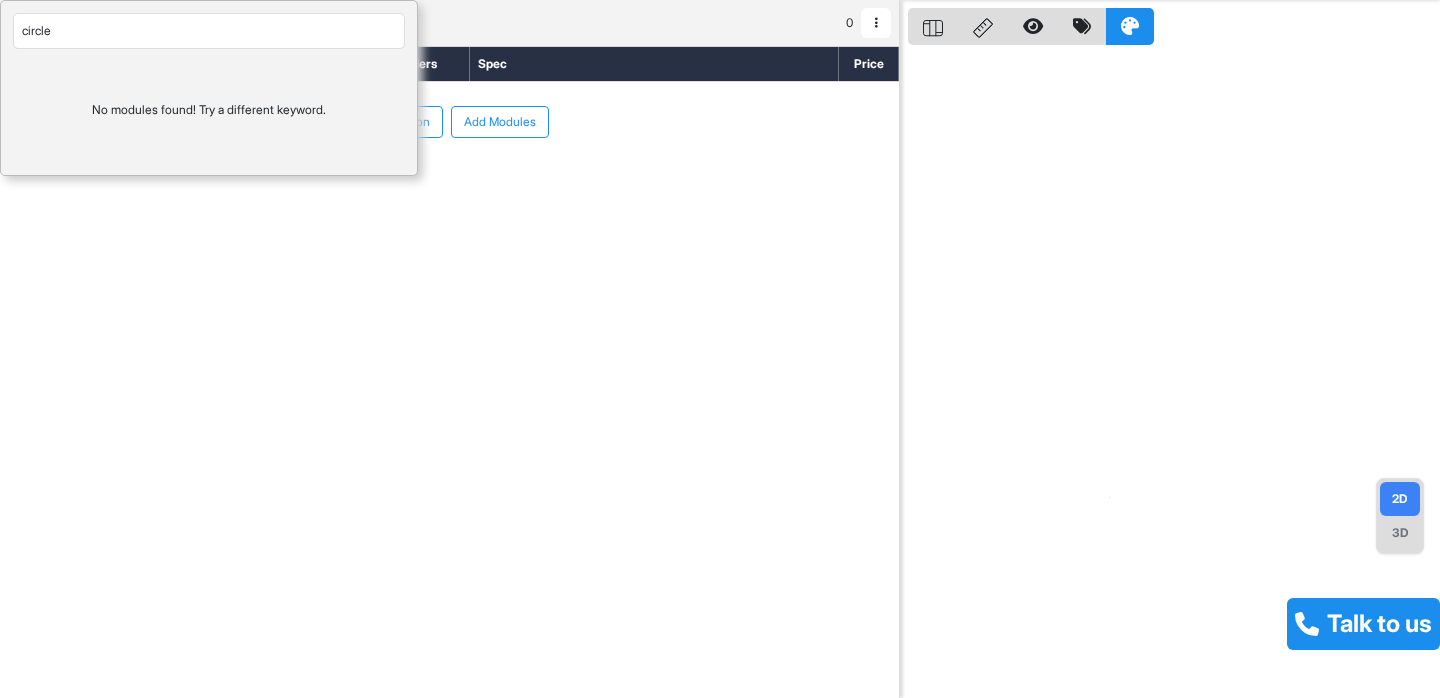scroll, scrollTop: 0, scrollLeft: 0, axis: both 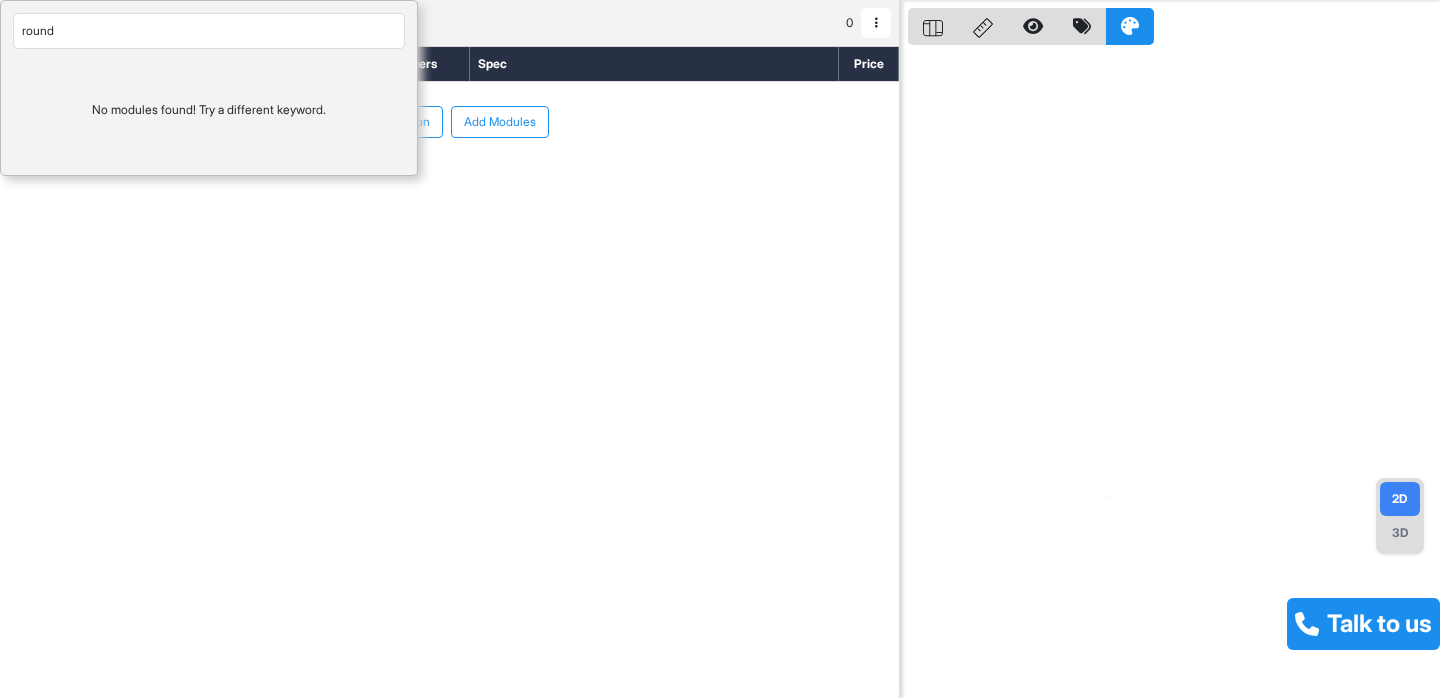 type on "round" 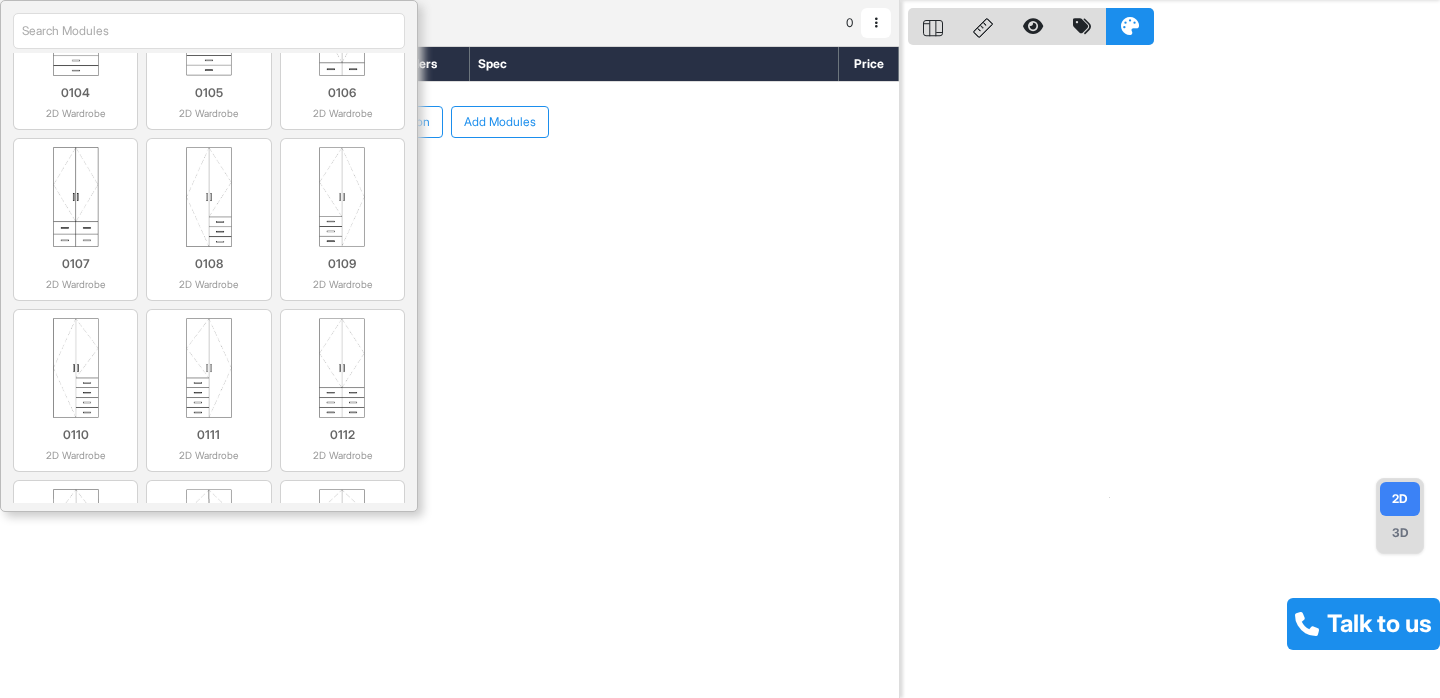 scroll, scrollTop: 0, scrollLeft: 0, axis: both 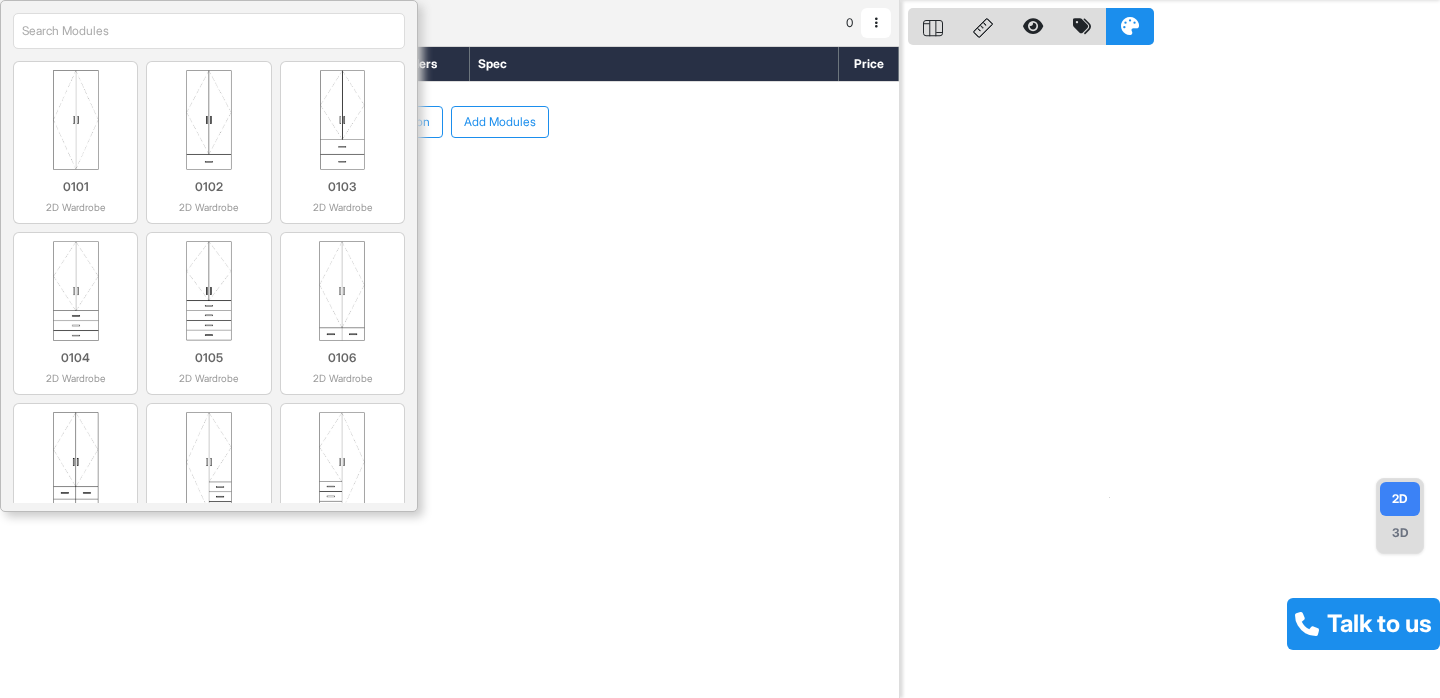 type 